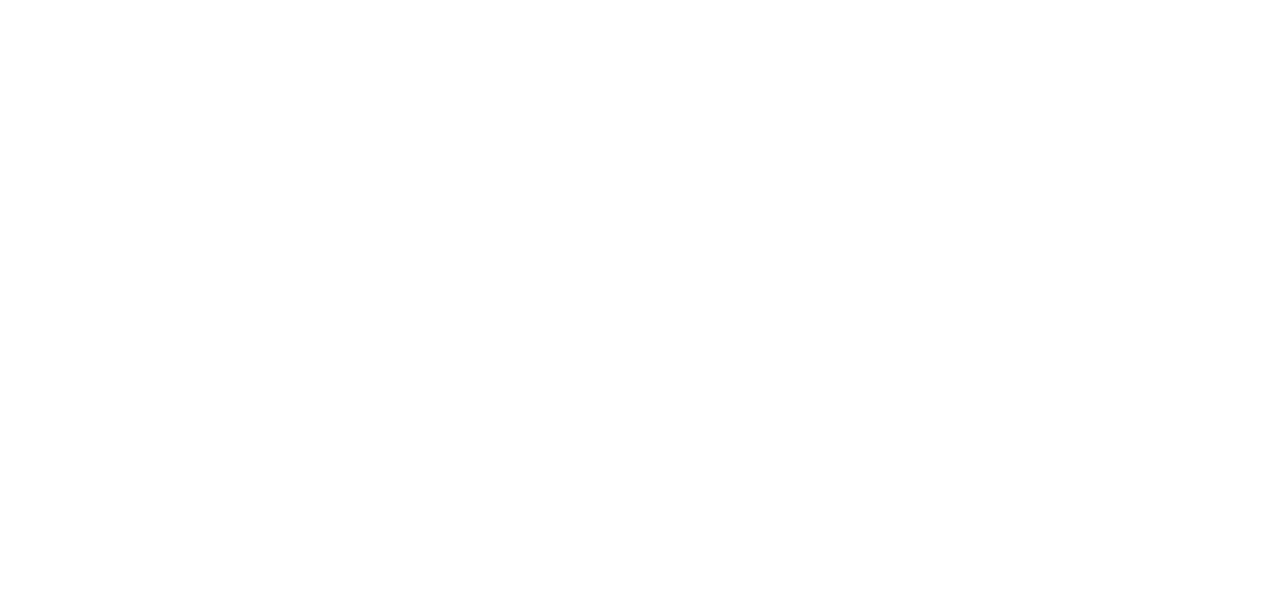 scroll, scrollTop: 0, scrollLeft: 0, axis: both 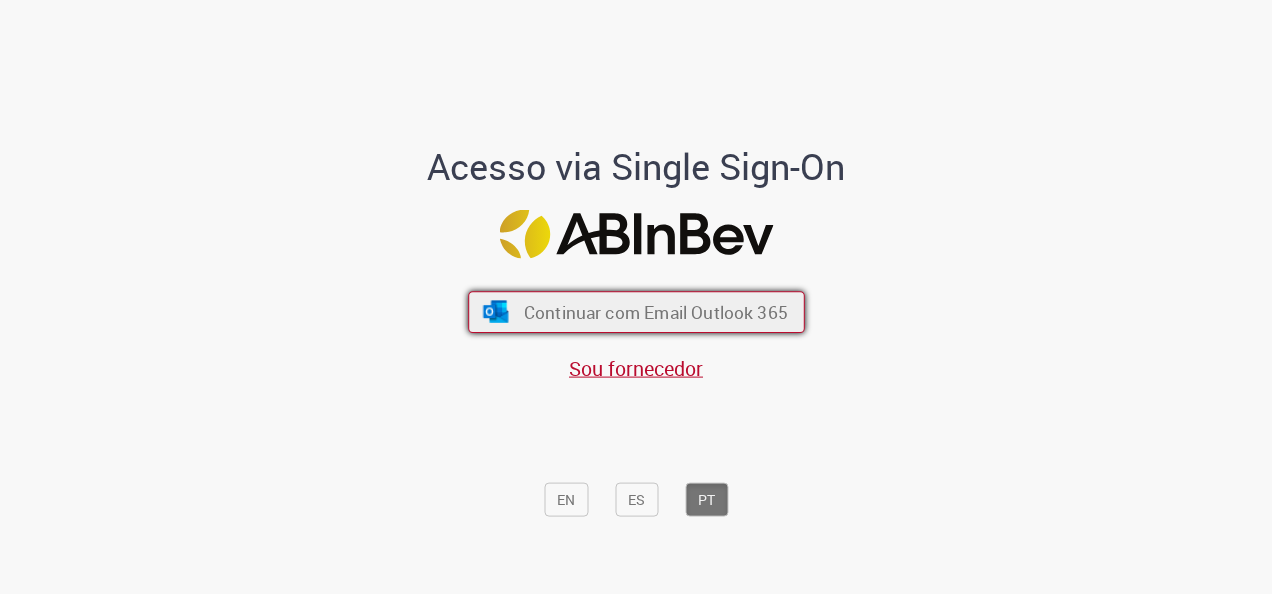 click on "Continuar com Email Outlook 365" at bounding box center [636, 312] 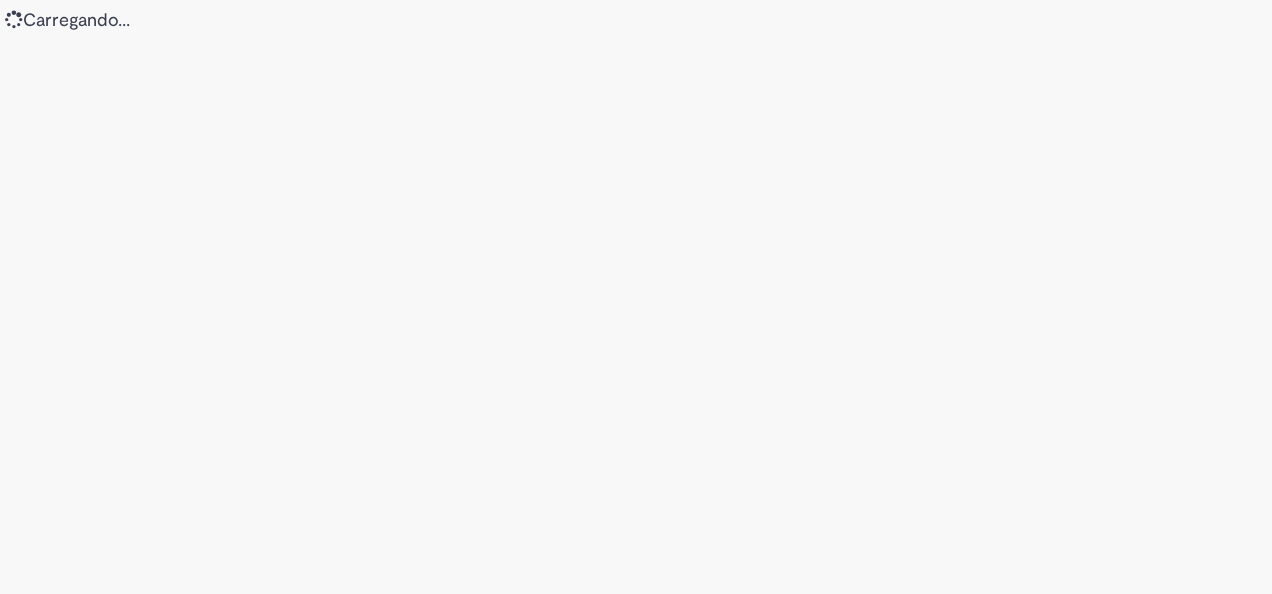 scroll, scrollTop: 0, scrollLeft: 0, axis: both 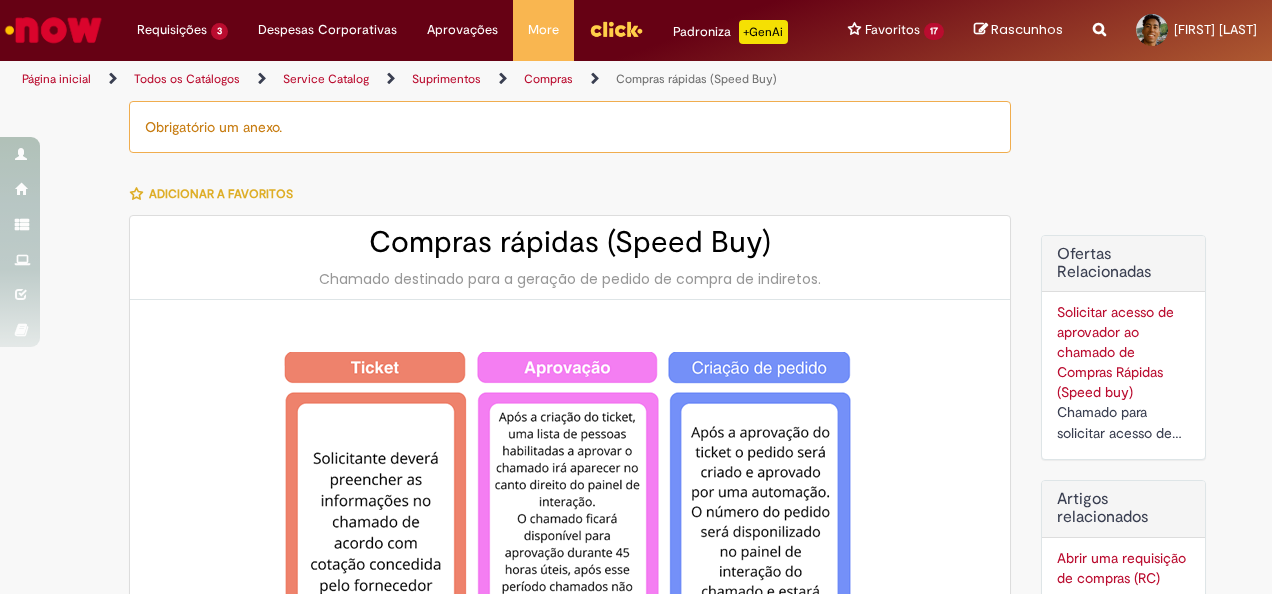 type on "********" 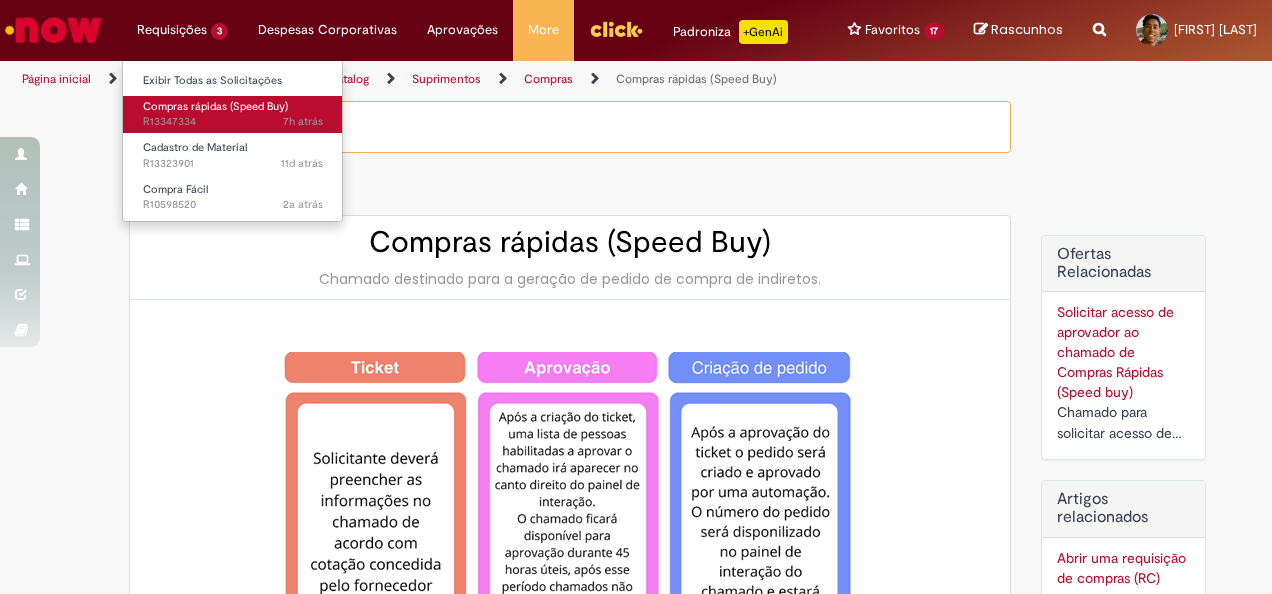 click on "Compras rápidas (Speed Buy)" at bounding box center (215, 106) 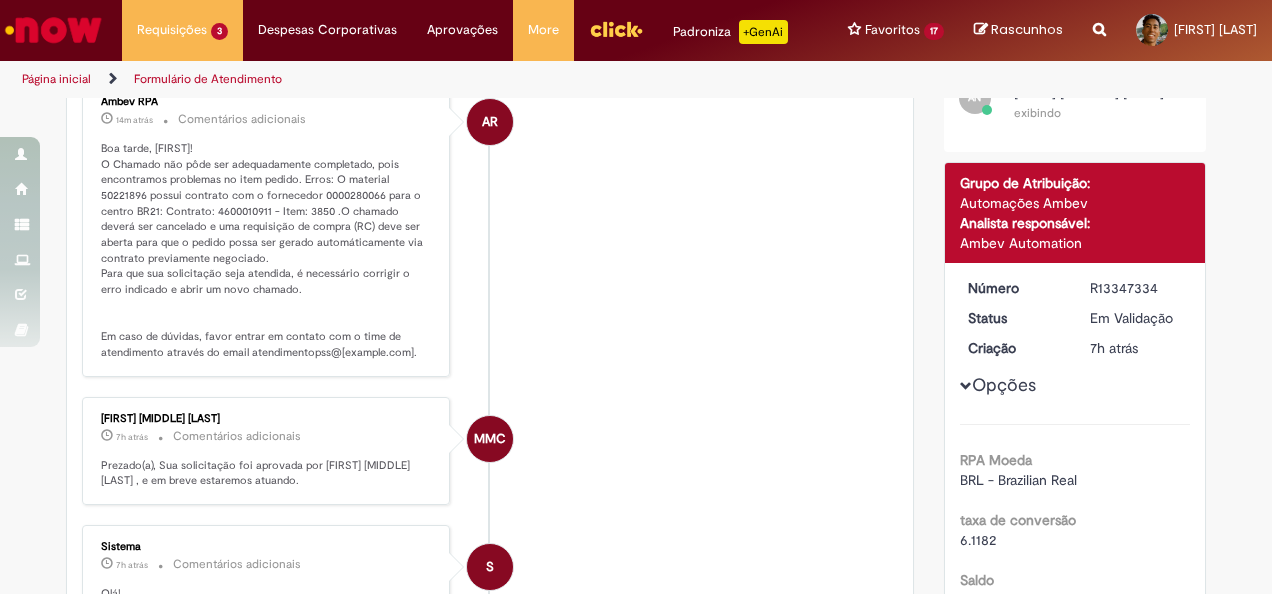 scroll, scrollTop: 217, scrollLeft: 0, axis: vertical 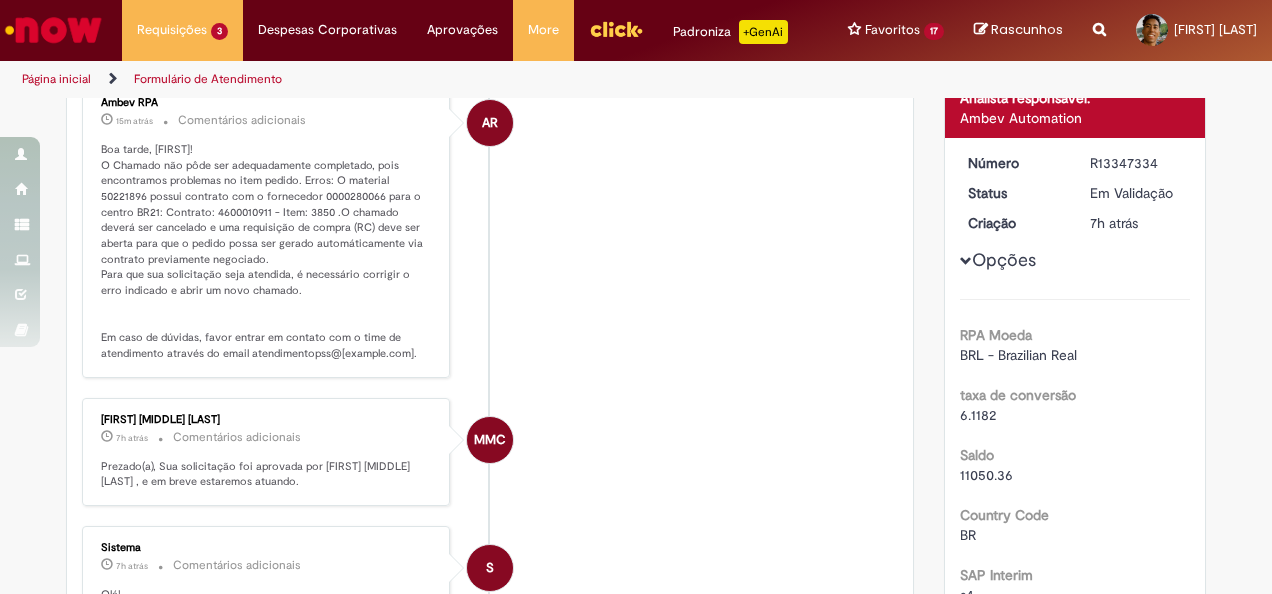 click on "Boa tarde, [FIRST]!
O Chamado não pôde ser adequadamente completado, pois encontramos problemas no item pedido. Erros: O material 50221896 possui contrato com o fornecedor 0000280066 para o centro BR21: Contrato: 4600010911 - Item: 3850 .O chamado deverá ser cancelado e uma requisição de compra (RC) deve ser aberta para que o pedido possa ser gerado automáticamente via contrato previamente negociado.
Para que sua solicitação seja atendida, é necessário corrigir o erro indicado e abrir um novo chamado.
Em caso de dúvidas, favor entrar em contato com o time de atendimento através do email atendimentopss@[example.com]." at bounding box center (490, 229) 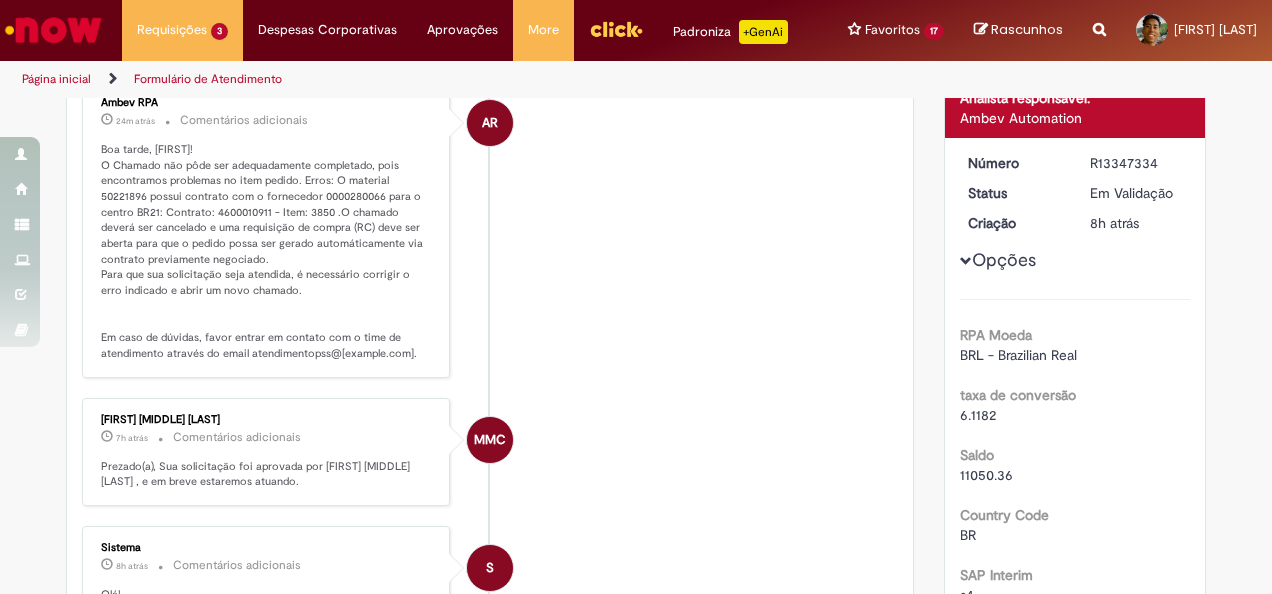 drag, startPoint x: 586, startPoint y: 173, endPoint x: 582, endPoint y: 200, distance: 27.294687 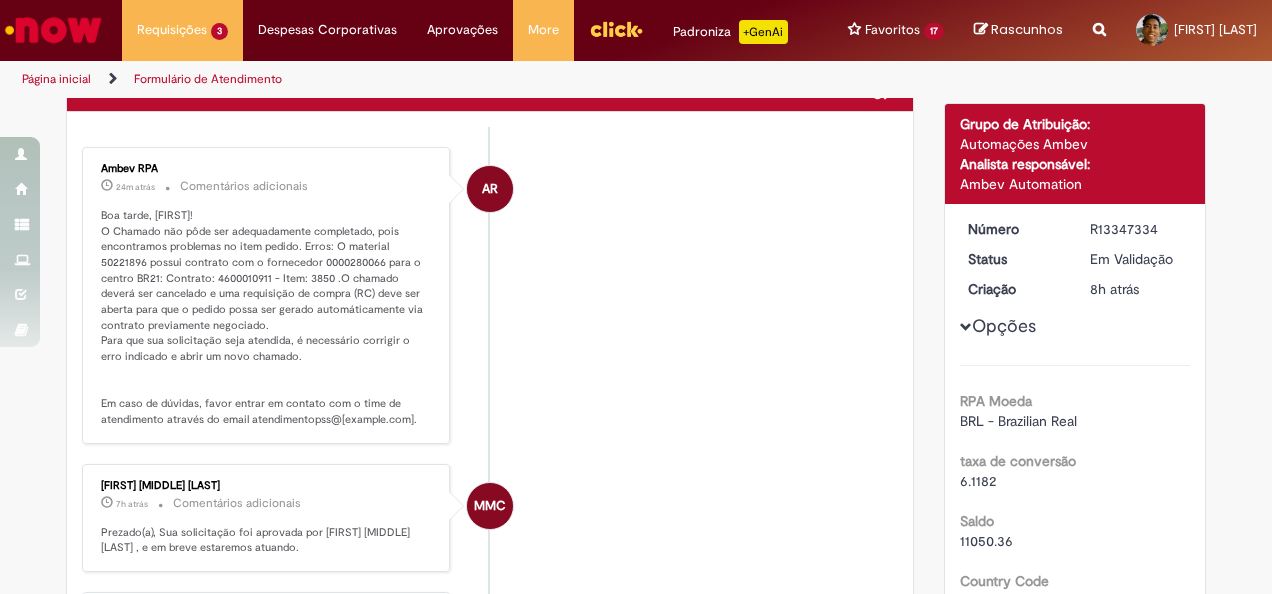 scroll, scrollTop: 145, scrollLeft: 0, axis: vertical 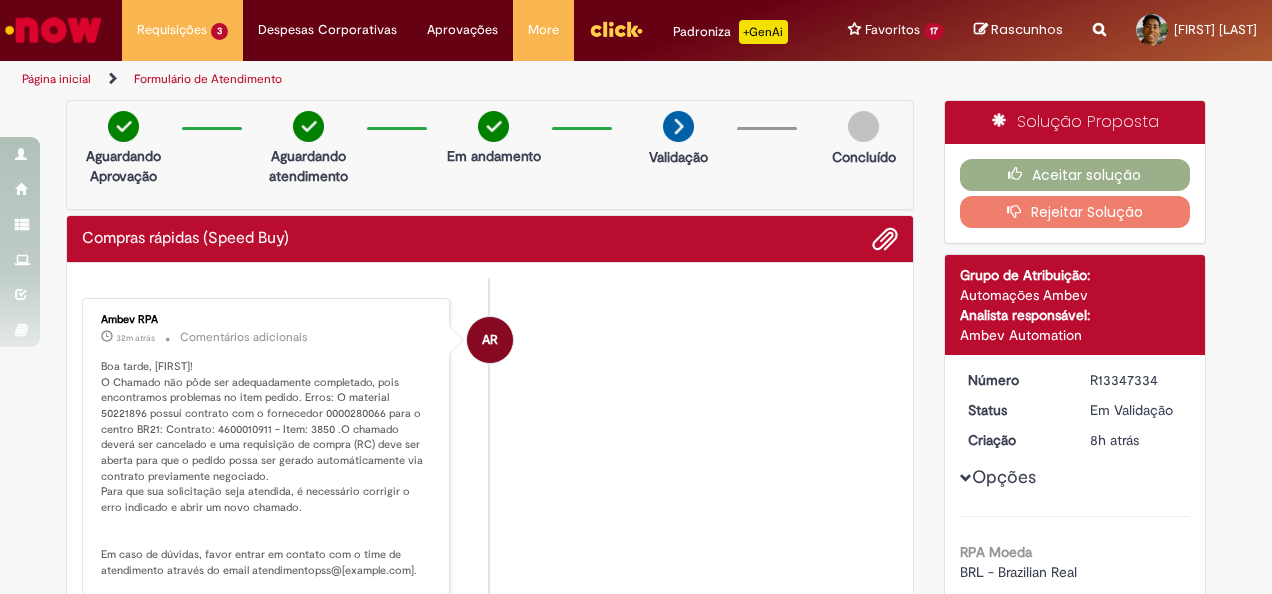 click on "Boa tarde, [FIRST]!
O Chamado não pôde ser adequadamente completado, pois encontramos problemas no item pedido. Erros: O material 50221896 possui contrato com o fornecedor 0000280066 para o centro BR21: Contrato: 4600010911 - Item: 3850 .O chamado deverá ser cancelado e uma requisição de compra (RC) deve ser aberta para que o pedido possa ser gerado automáticamente via contrato previamente negociado.
Para que sua solicitação seja atendida, é necessário corrigir o erro indicado e abrir um novo chamado.
Em caso de dúvidas, favor entrar em contato com o time de atendimento através do email atendimentopss@[example.com]." at bounding box center [490, 446] 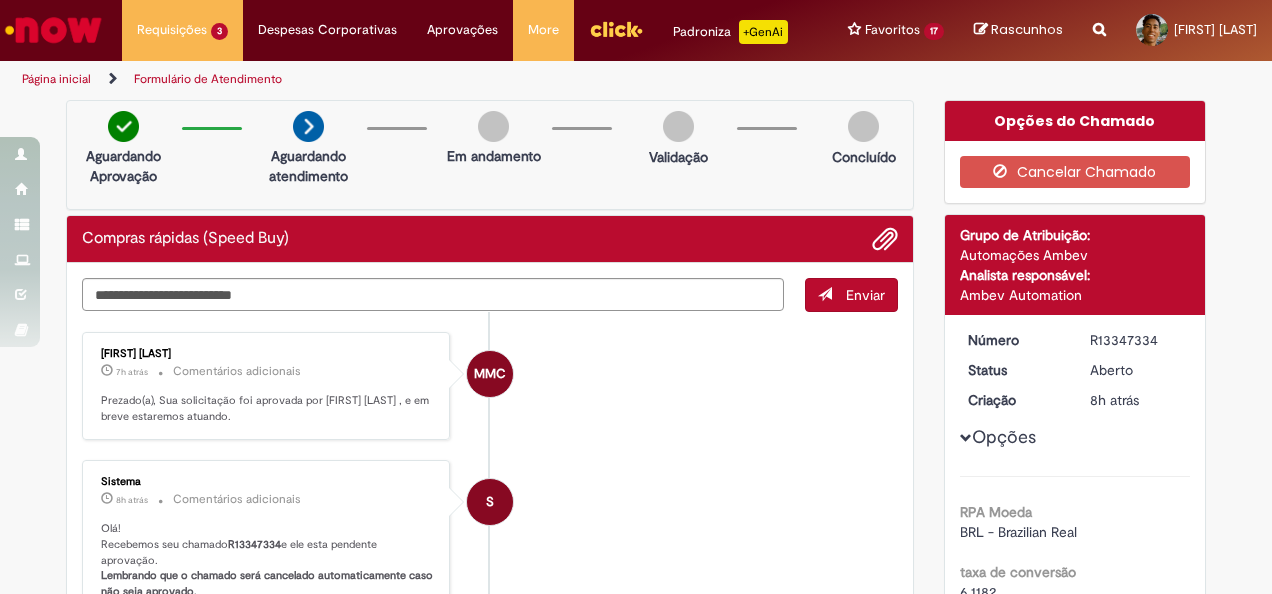 scroll, scrollTop: 0, scrollLeft: 0, axis: both 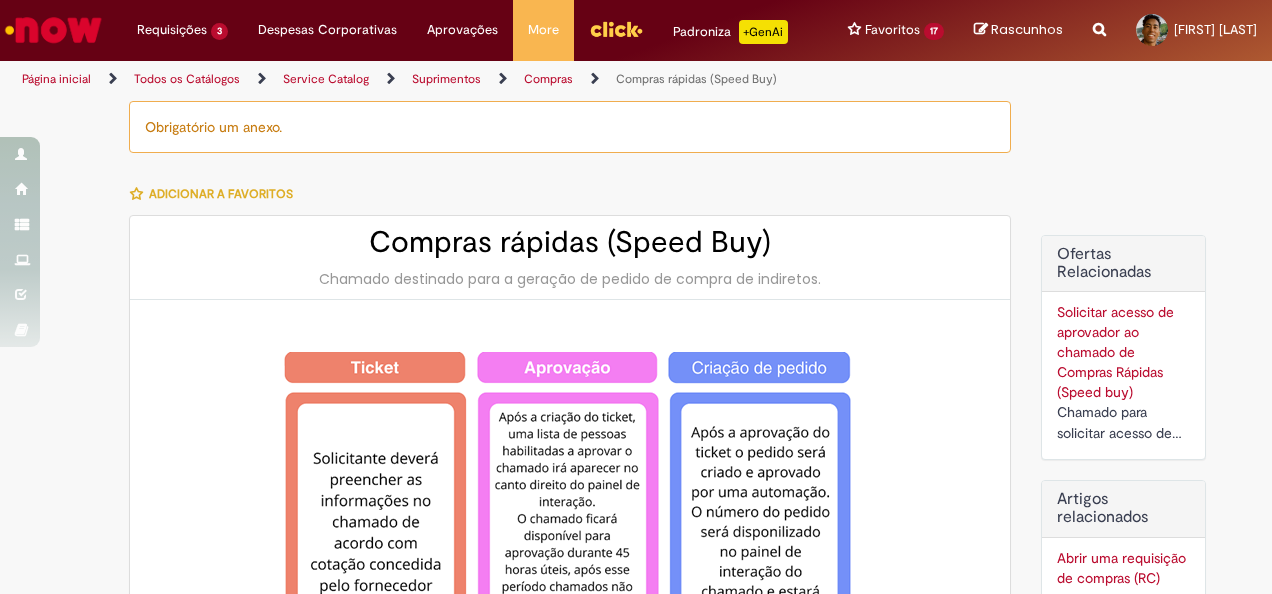 type on "********" 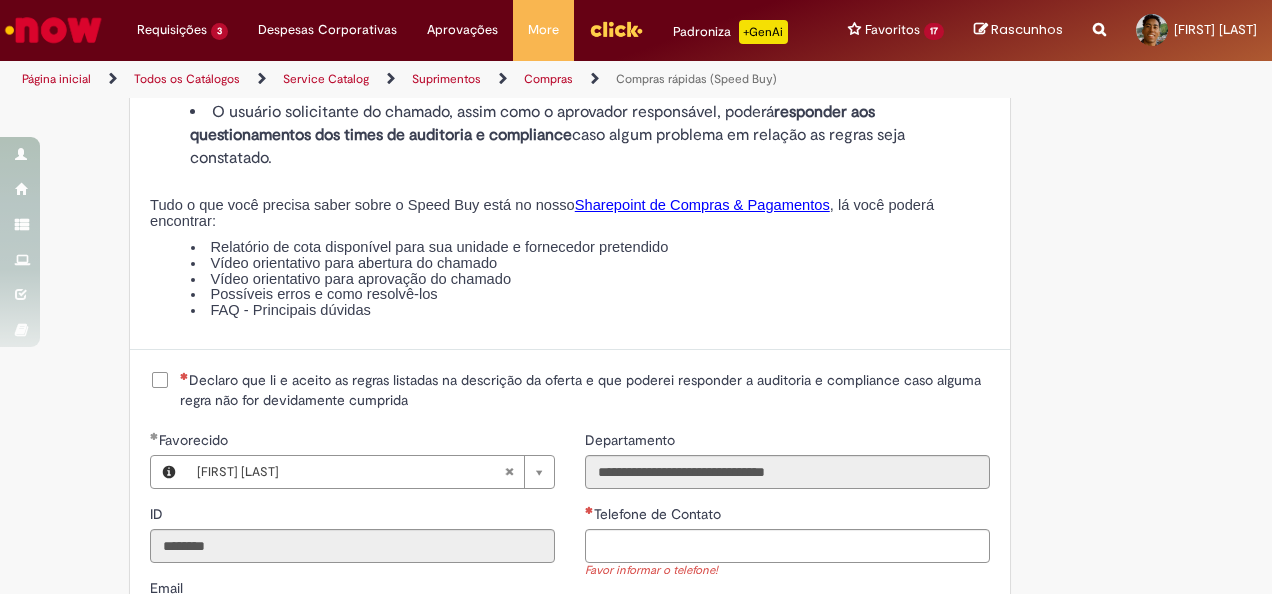 scroll, scrollTop: 2276, scrollLeft: 0, axis: vertical 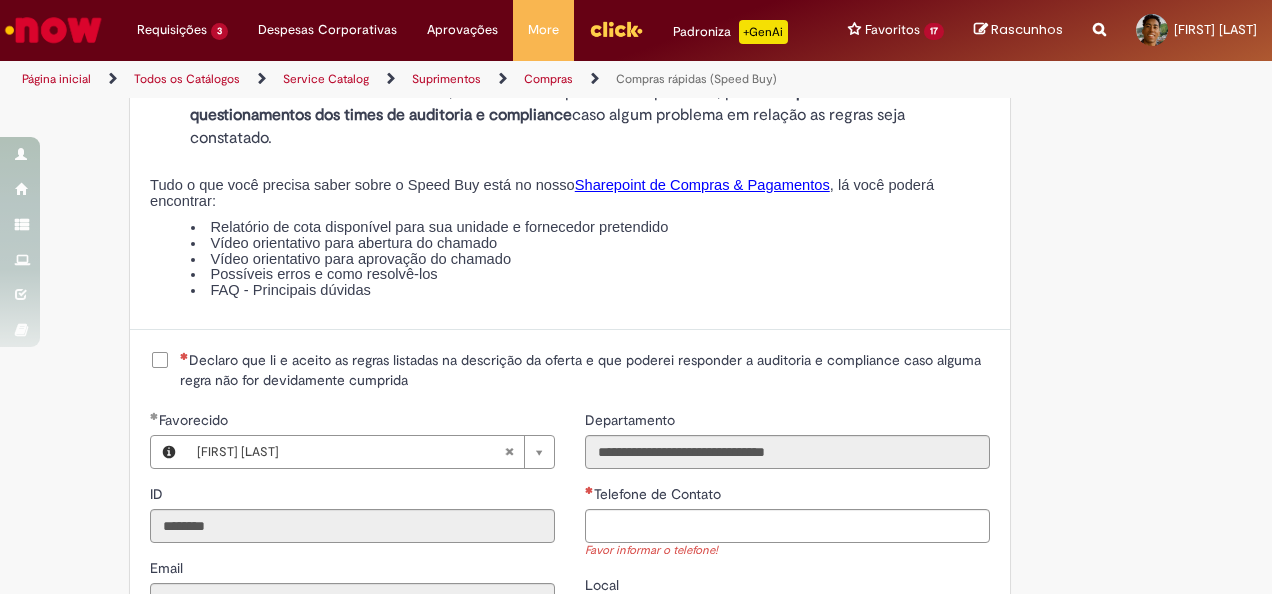 click on "Declaro que li e aceito as regras listadas na descrição da oferta e que poderei responder a auditoria e compliance caso alguma regra não for devidamente cumprida" at bounding box center [585, 370] 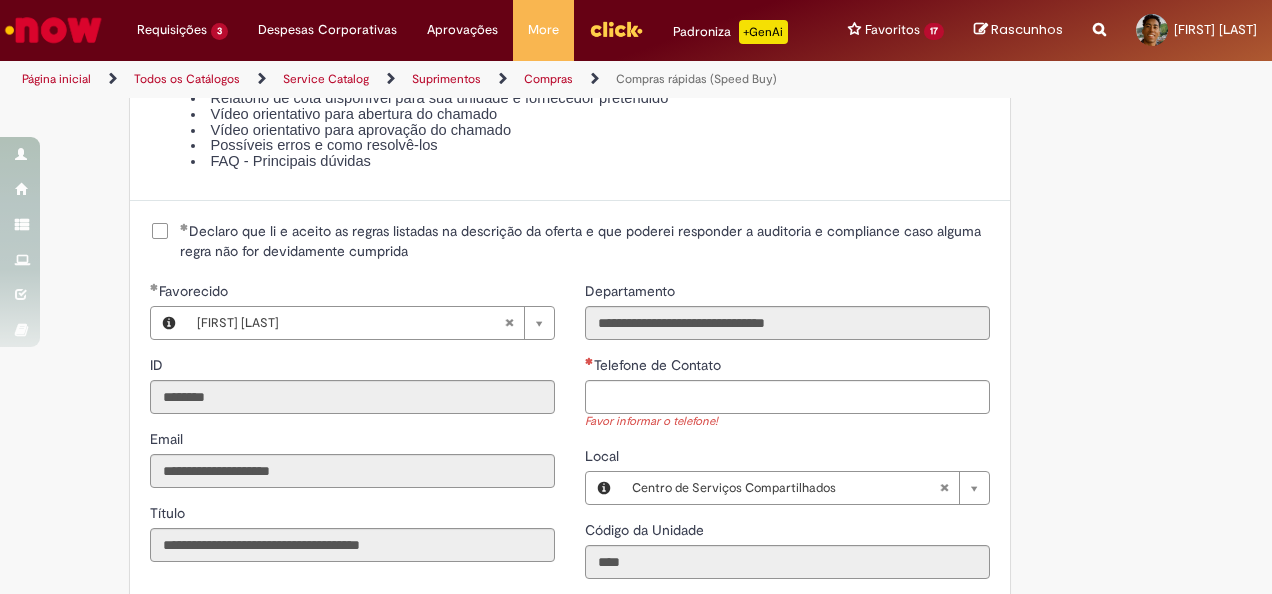 scroll, scrollTop: 2472, scrollLeft: 0, axis: vertical 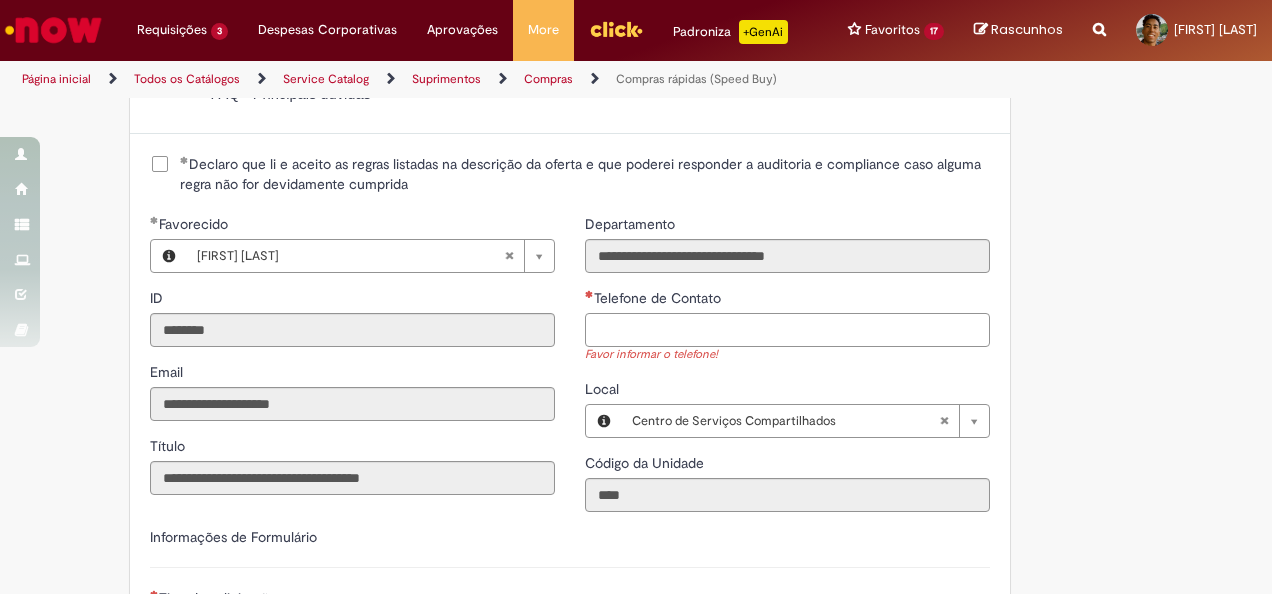 click on "Telefone de Contato" at bounding box center (787, 330) 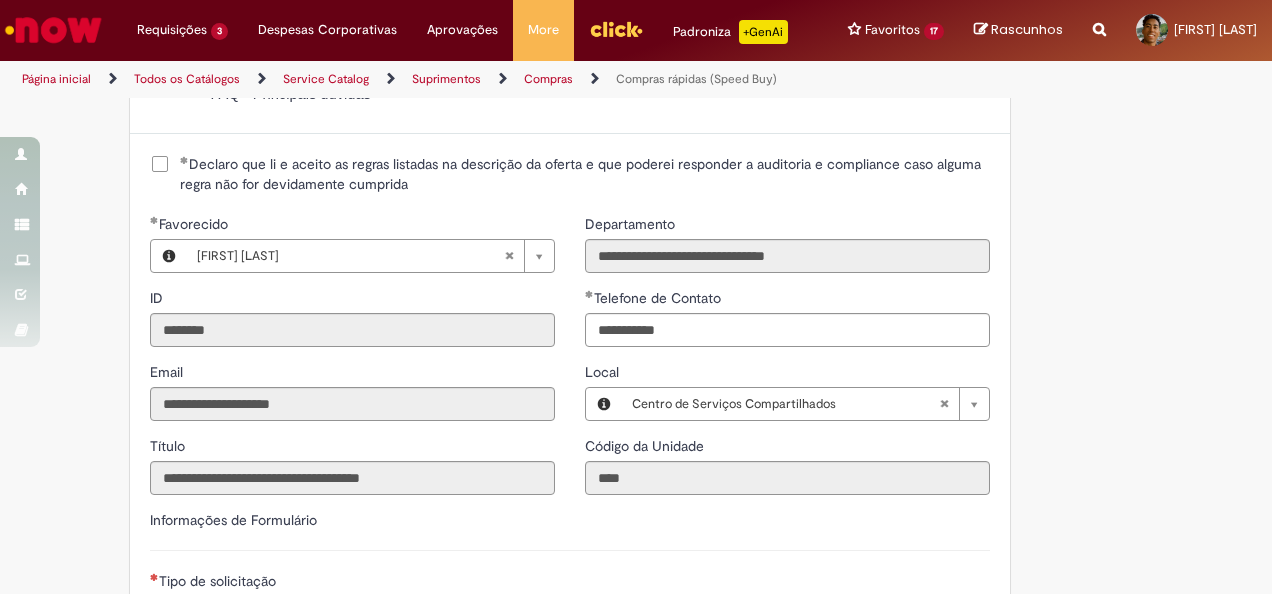 click on "Obrigatório um anexo.
Adicionar a Favoritos
Compras rápidas (Speed Buy)
Chamado destinado para a geração de pedido de compra de indiretos.
O Speed buy é a ferramenta oficial para a geração de pedidos de compra que atenda aos seguintes requisitos:
Compras de material e serviço indiretos
Compras inferiores a R$13.000 *
Compras com fornecedores nacionais
Compras de material sem contrato ativo no SAP para o centro solicitado
* Essa cota é referente ao tipo de solicitação padrão de Speed buy. Os chamados com cotas especiais podem possuir valores divergentes.
Regras de Utilização
No campo “Tipo de Solicitação” selecionar a opção correspondente a sua unidade de negócio.
Solicitação Padrão de Speed buy:
Fábricas, centros de Excelência e de Distribuição:  habilitado para todos usuários ambev
Ativos   de TI:" at bounding box center [636, -643] 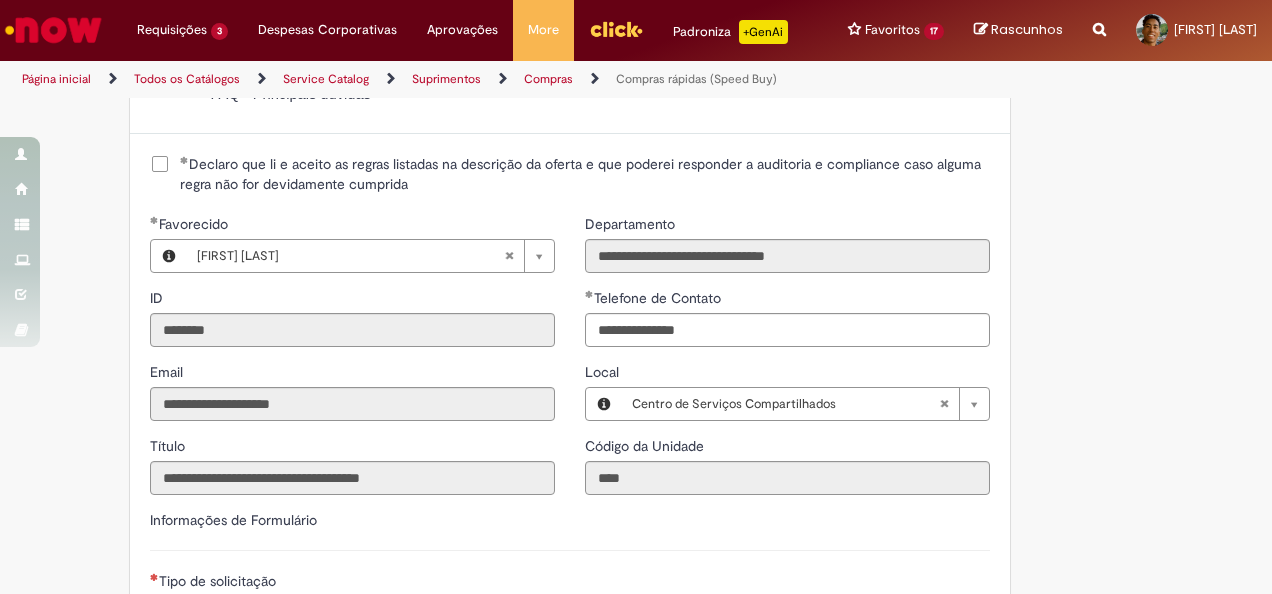 click on "O Speed buy é a ferramenta oficial para a geração de pedidos de compra que atenda aos seguintes requisitos:
Compras de material e serviço indiretos
Compras inferiores a R$13.000 *
Compras com fornecedores nacionais
Compras de material sem contrato ativo no SAP para o centro solicitado
* Essa cota é referente ao tipo de solicitação padrão de Speed buy. Os chamados com cotas especiais podem possuir valores divergentes.
Regras de Utilização
No campo “Tipo de Solicitação” selecionar a opção correspondente a sua unidade de negócio.
Solicitação Padrão de Speed buy:
Fábricas, centros de Excelência e de Distribuição:  habilitado para todos usuários ambev
Cotas especiais de Speed buy:
Ativos   de TI:  autorizado apenas para a equipe de Ativos de TI – TechOPS
Marketing e Sales:
Projetos ZBS:  autorizado apenas para os times do ZEC, ZBS e PMO CENG Projetos
Jurídico/Legal:
por" at bounding box center (570, -1019) 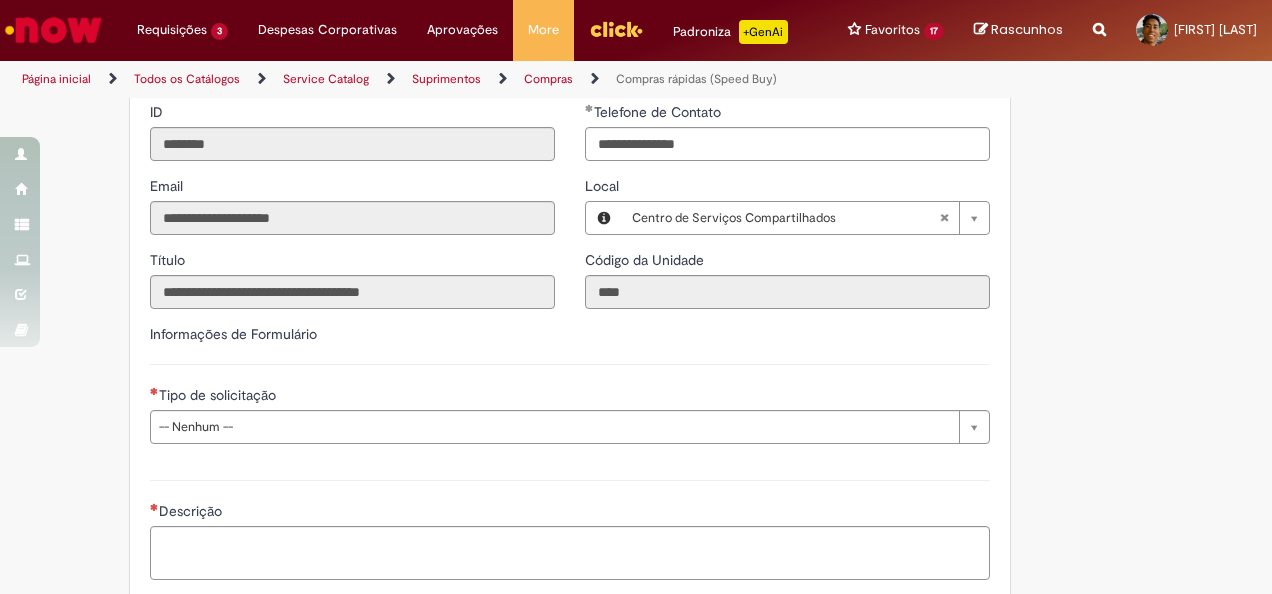 scroll, scrollTop: 2611, scrollLeft: 0, axis: vertical 